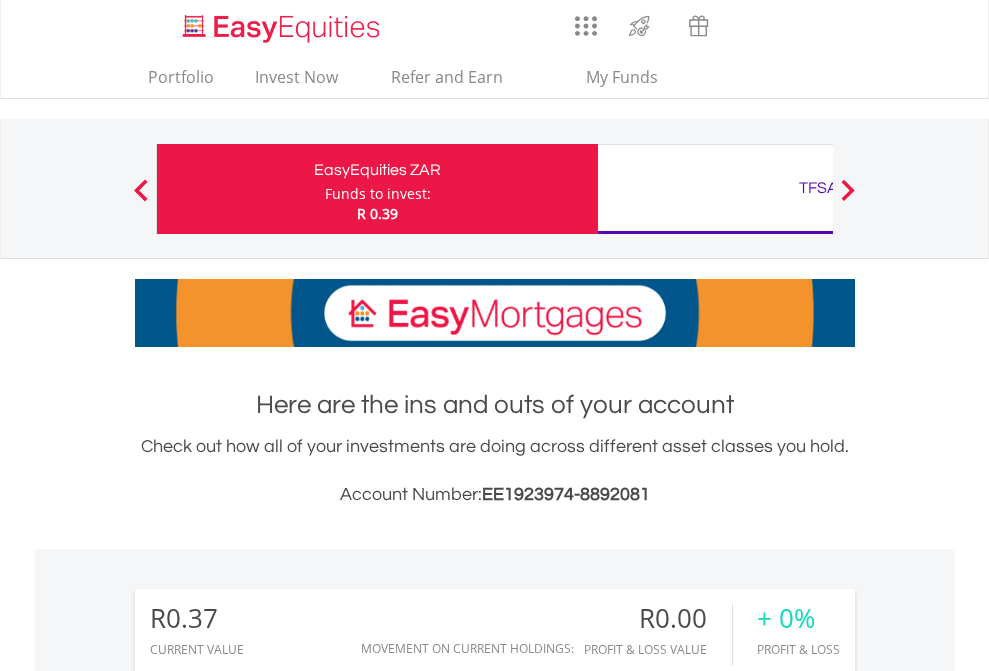 scroll, scrollTop: 0, scrollLeft: 0, axis: both 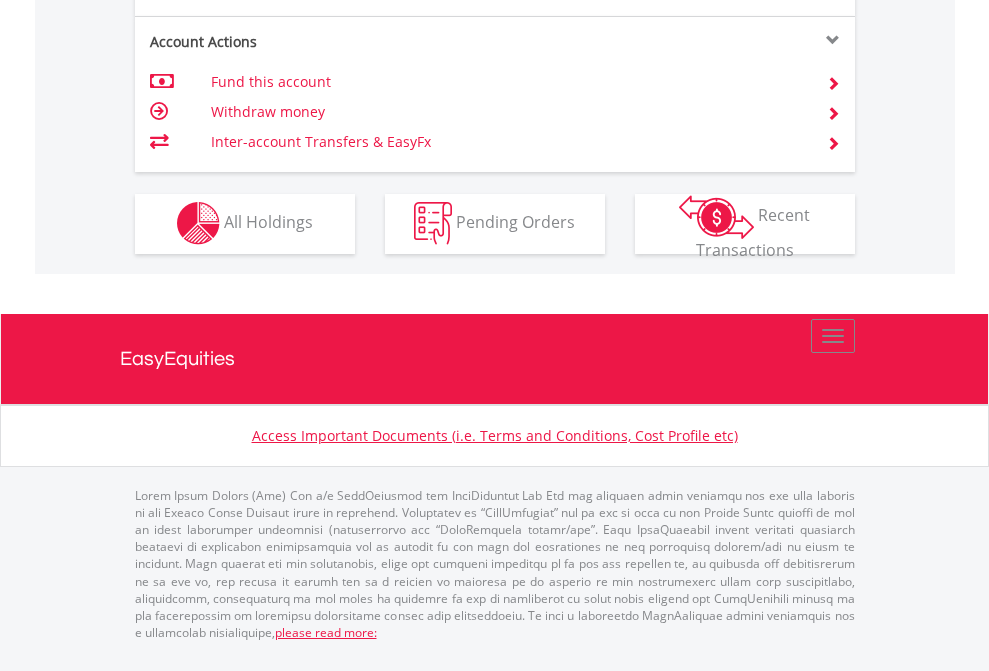 click on "Investment types" at bounding box center (706, -353) 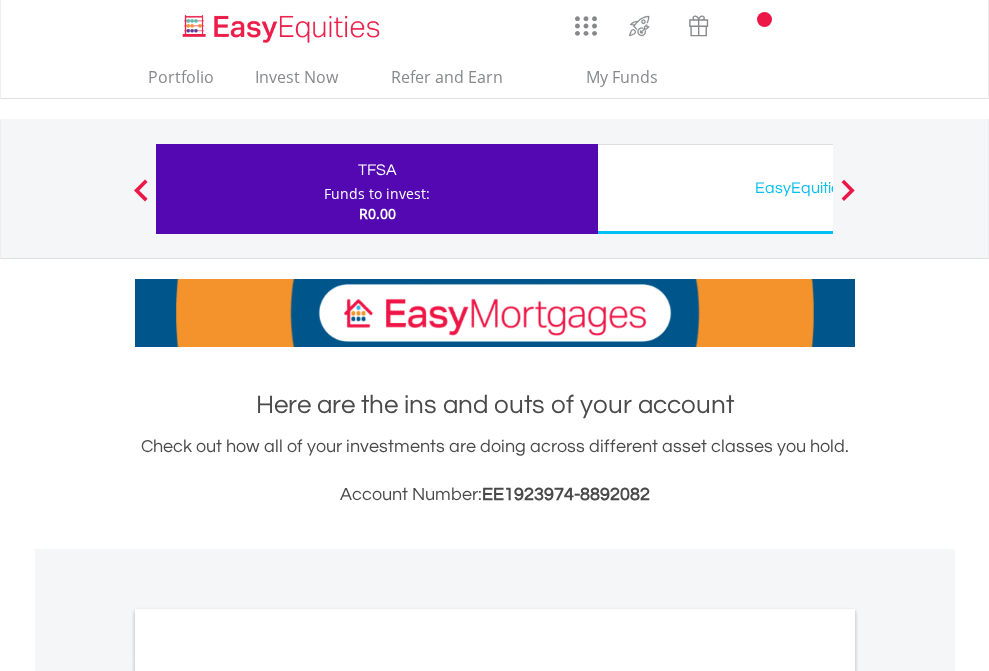 scroll, scrollTop: 0, scrollLeft: 0, axis: both 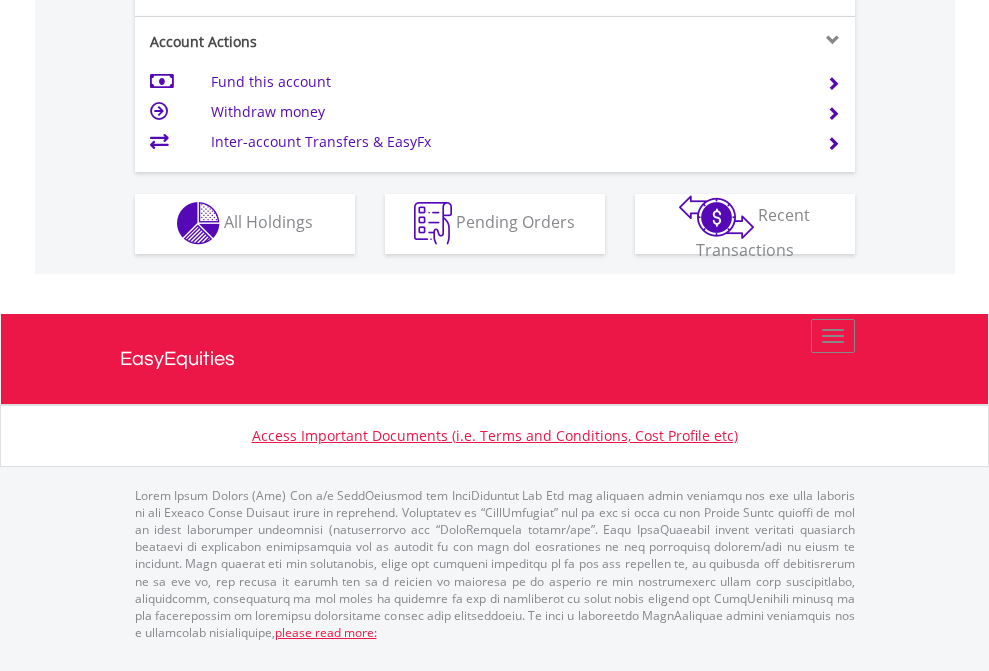 click on "Investment types" at bounding box center [706, -353] 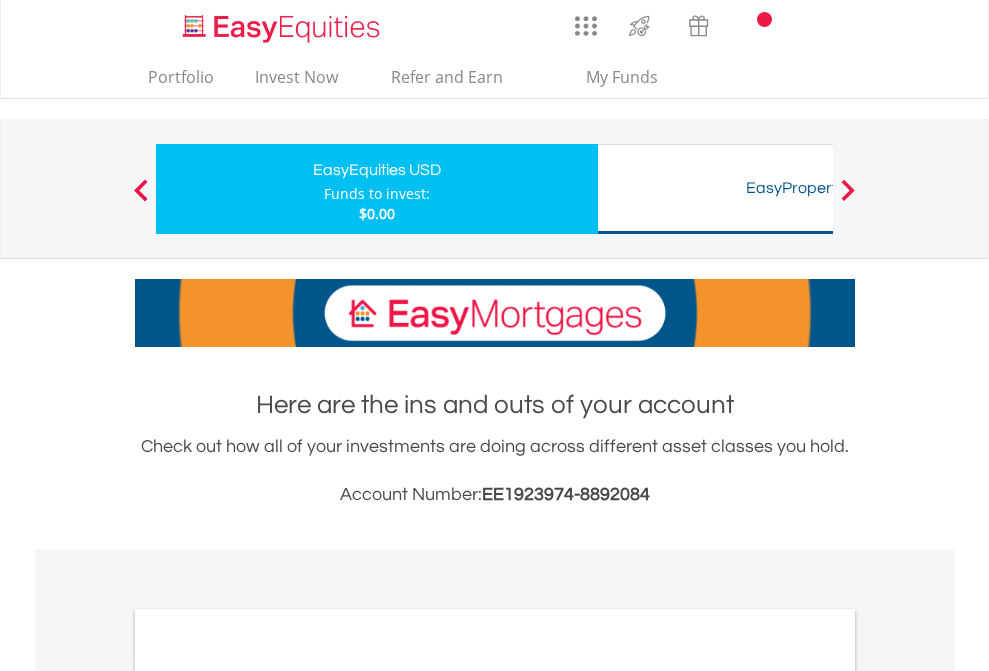 scroll, scrollTop: 0, scrollLeft: 0, axis: both 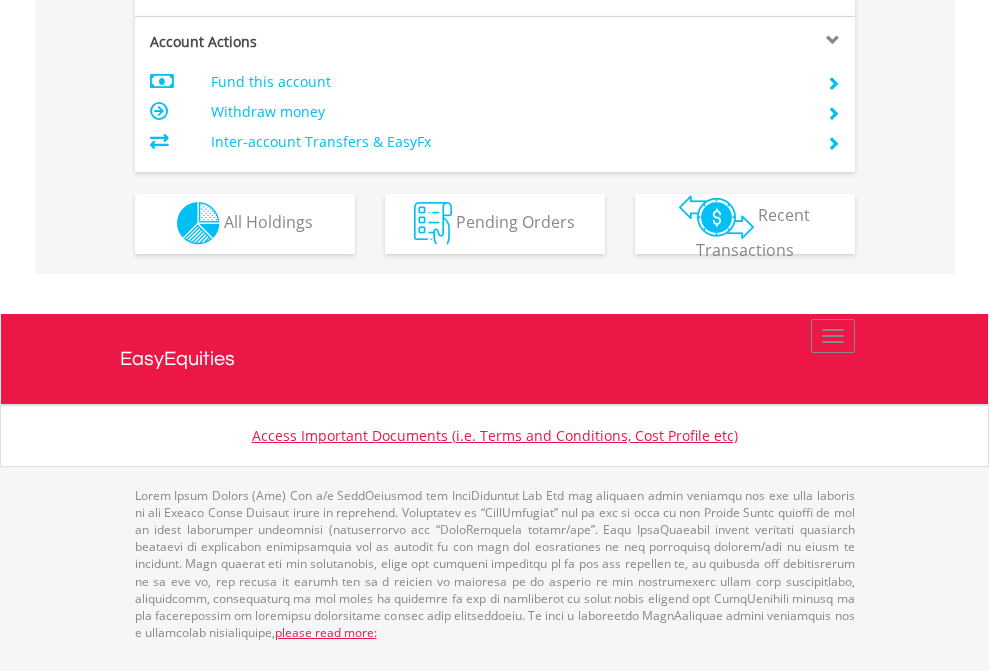 click on "Investment types" at bounding box center [706, -353] 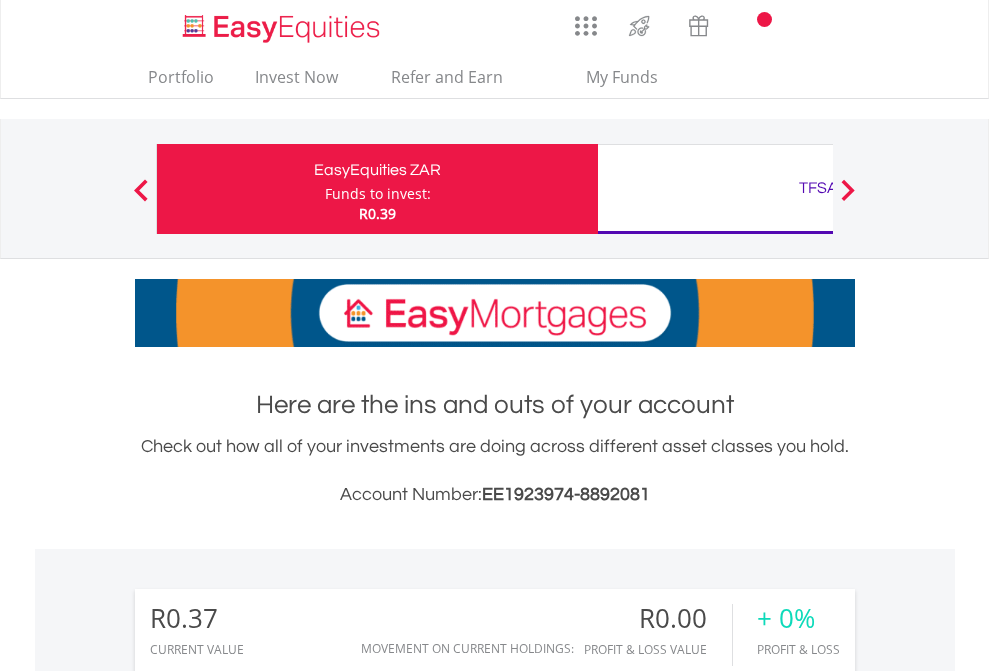 scroll, scrollTop: 0, scrollLeft: 0, axis: both 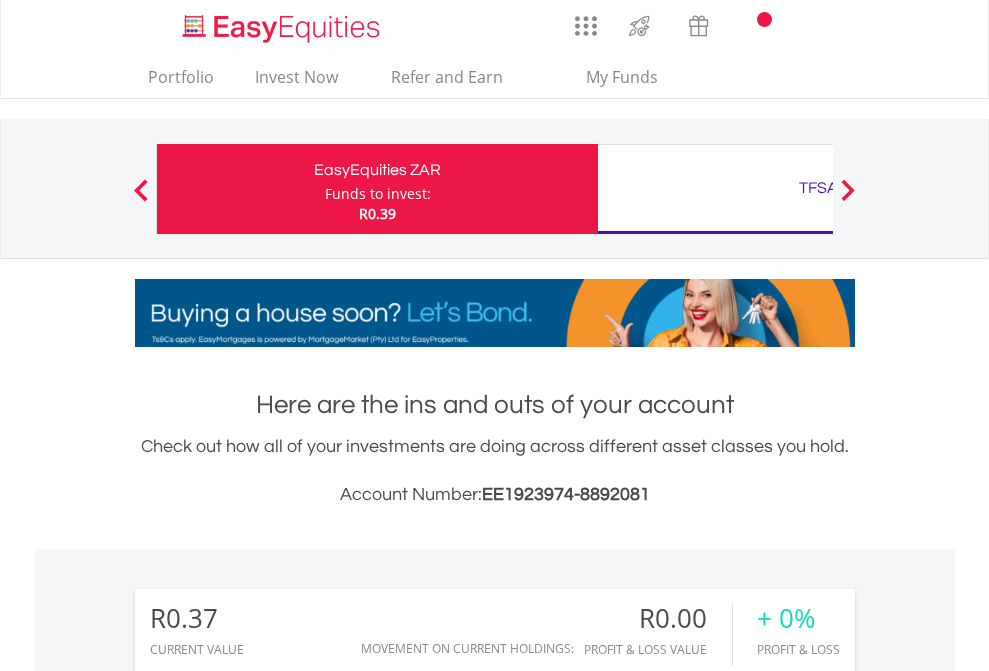 click on "All Holdings" at bounding box center [268, 1442] 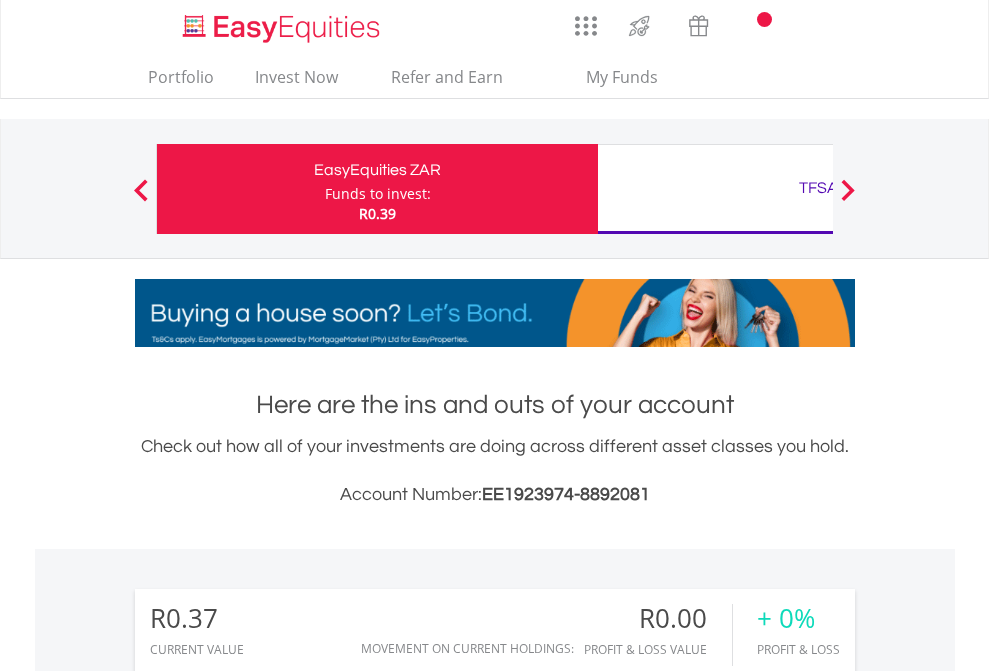 scroll, scrollTop: 1486, scrollLeft: 0, axis: vertical 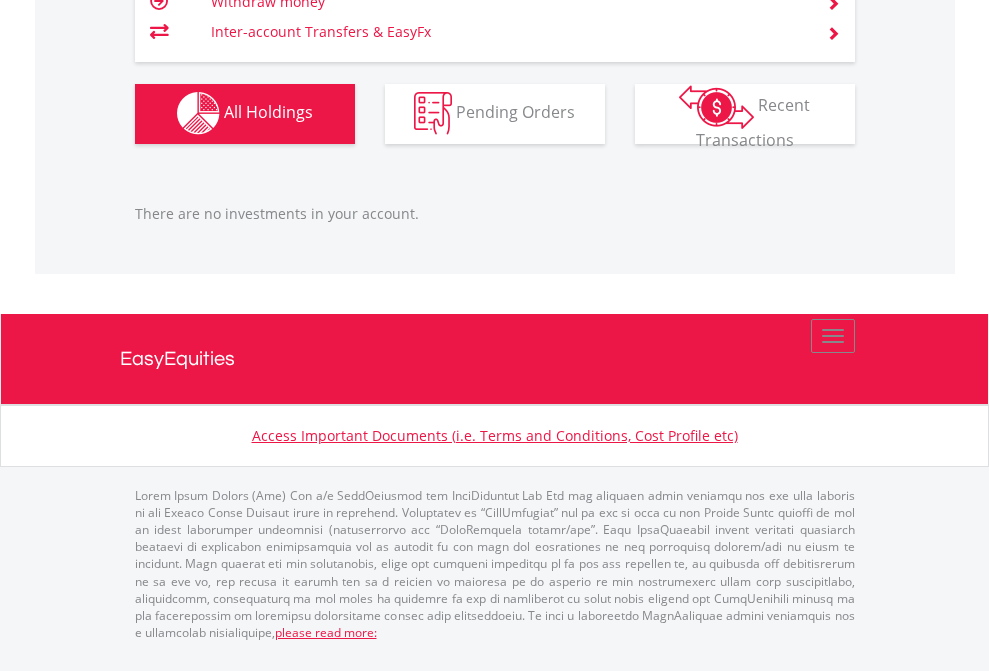 click on "TFSA" at bounding box center (818, -1142) 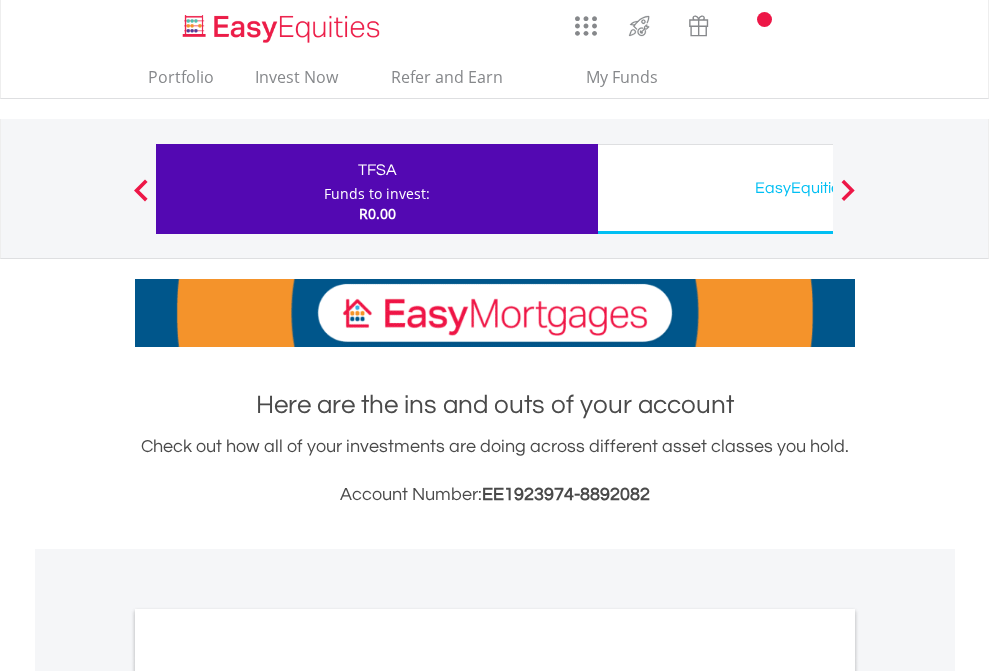 scroll, scrollTop: 1202, scrollLeft: 0, axis: vertical 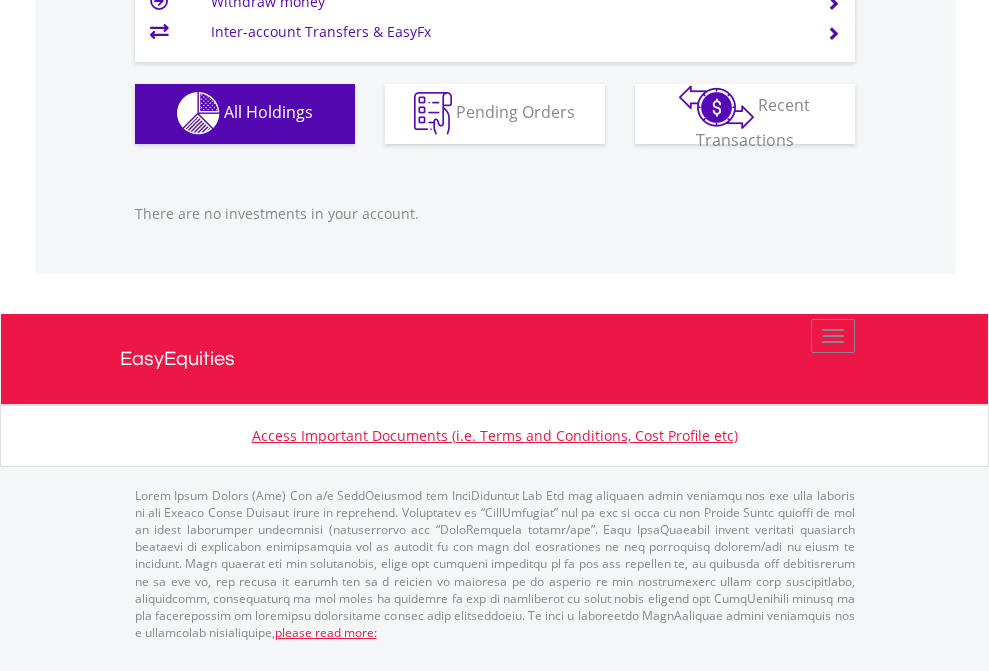 click on "EasyEquities USD" at bounding box center (818, -1142) 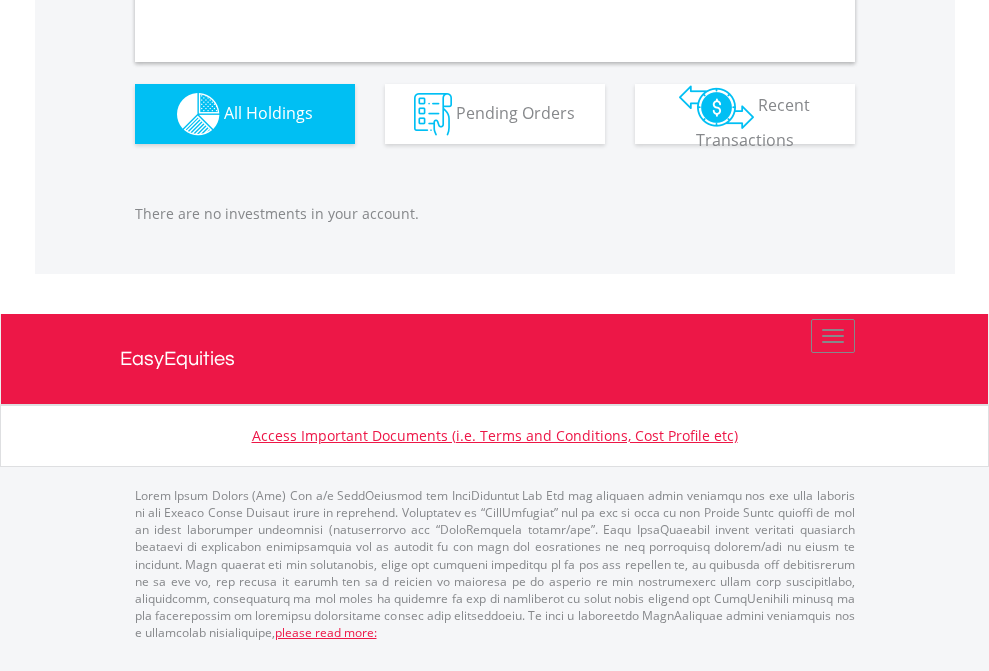 scroll, scrollTop: 1980, scrollLeft: 0, axis: vertical 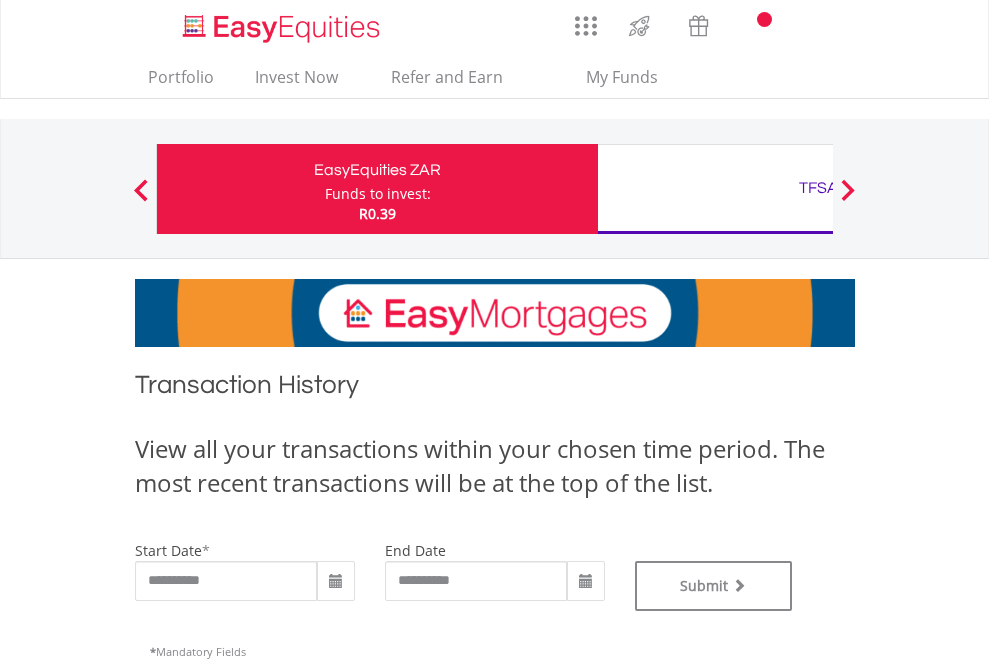 type on "**********" 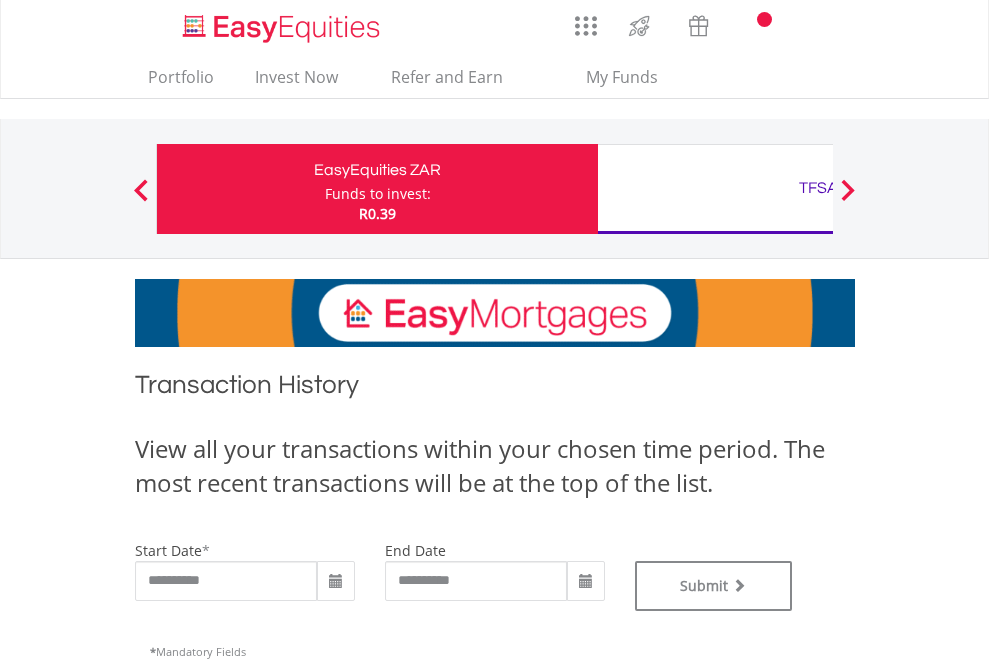 type on "**********" 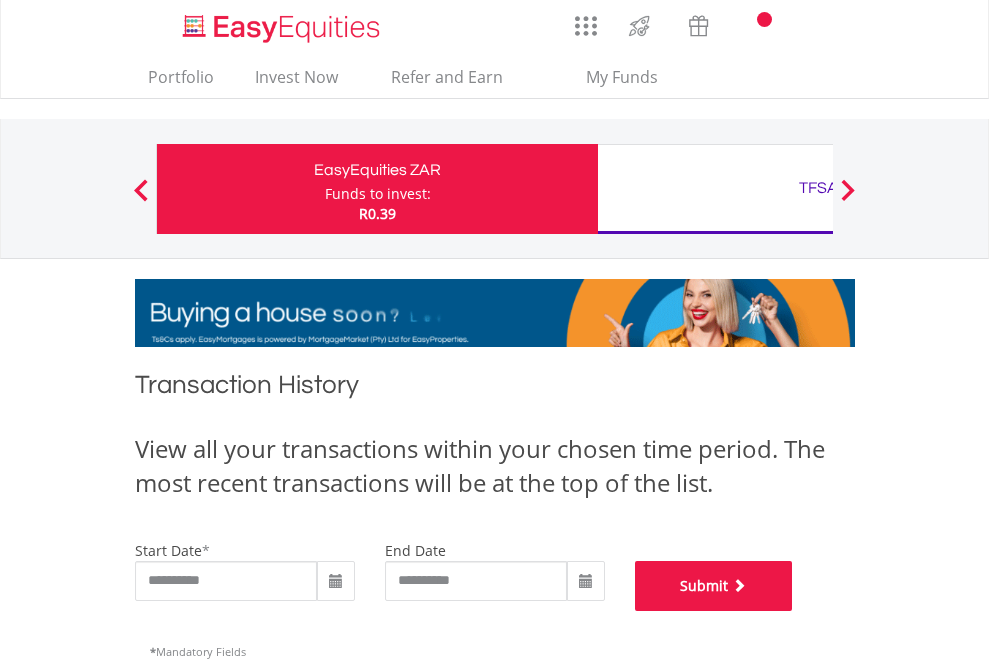 click on "Submit" at bounding box center [714, 586] 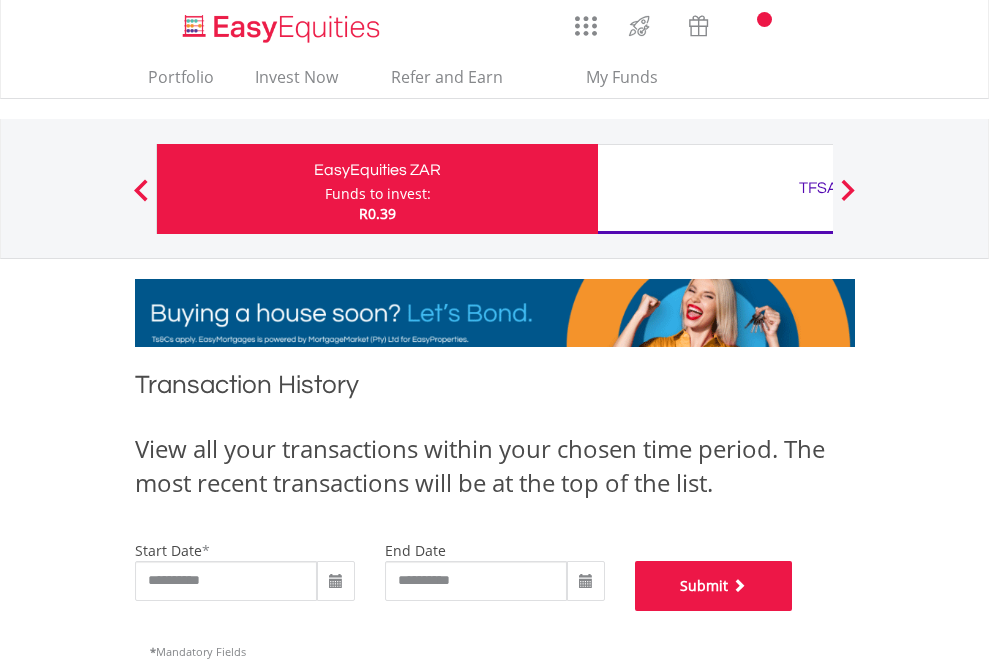 scroll, scrollTop: 811, scrollLeft: 0, axis: vertical 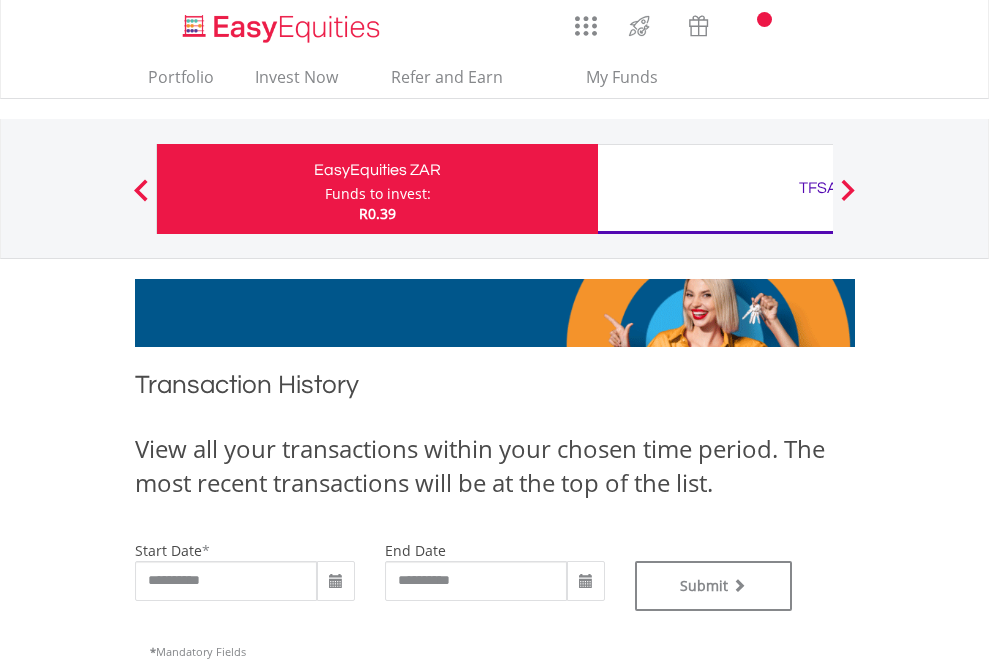 click on "TFSA" at bounding box center [818, 188] 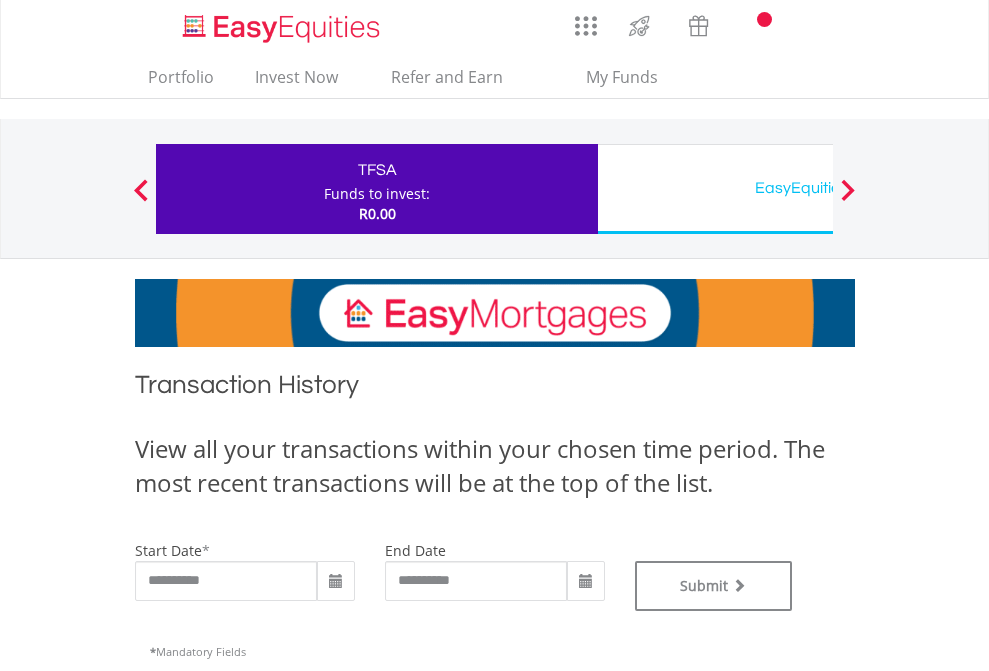 scroll, scrollTop: 0, scrollLeft: 0, axis: both 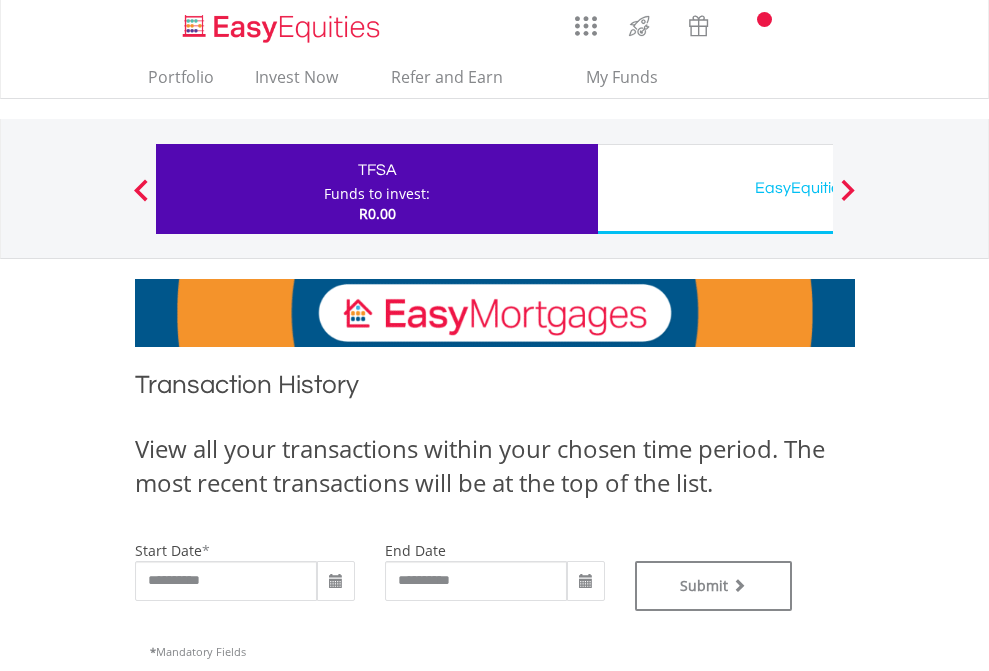 type on "**********" 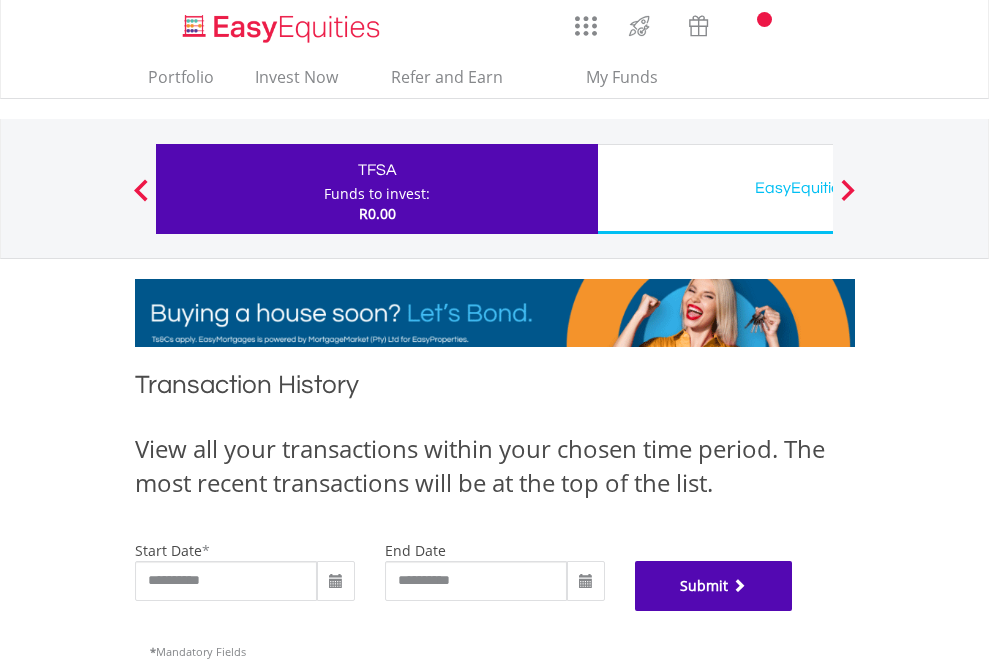 click on "Submit" at bounding box center (714, 586) 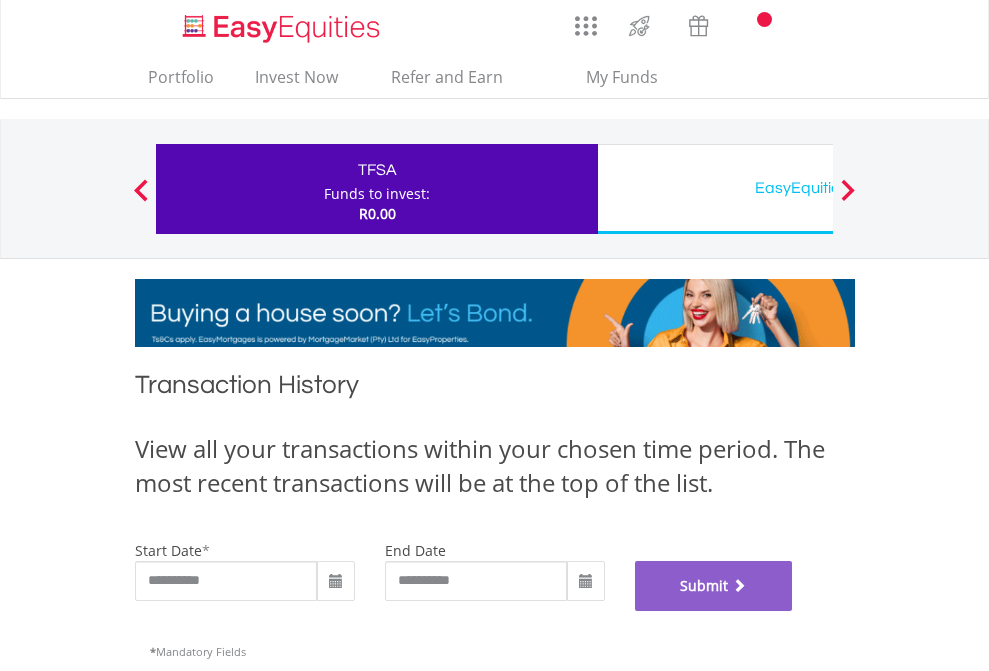 scroll, scrollTop: 811, scrollLeft: 0, axis: vertical 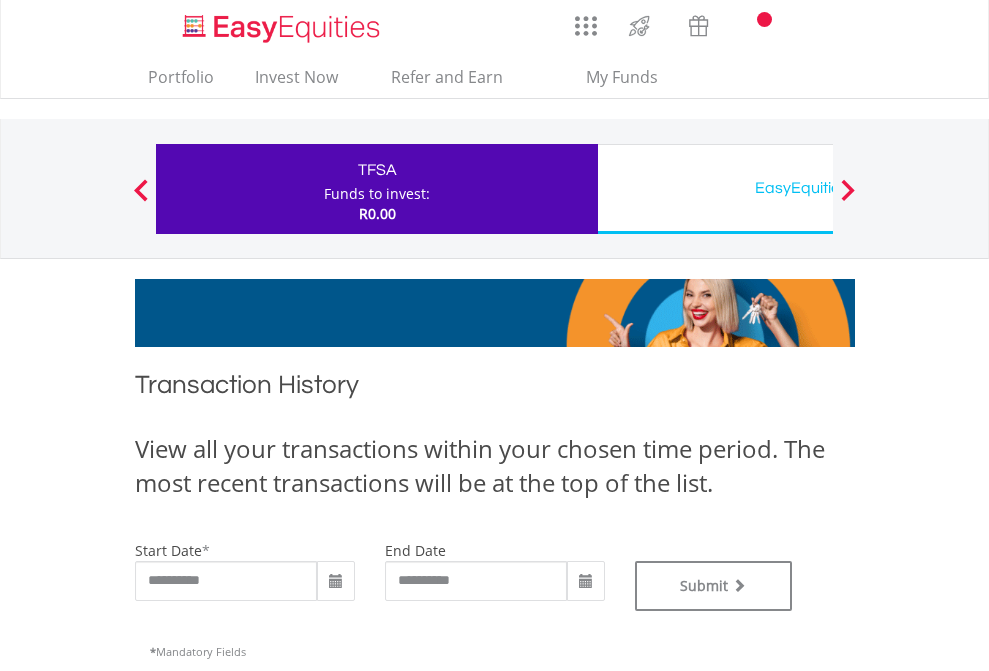 click on "EasyEquities USD" at bounding box center (818, 188) 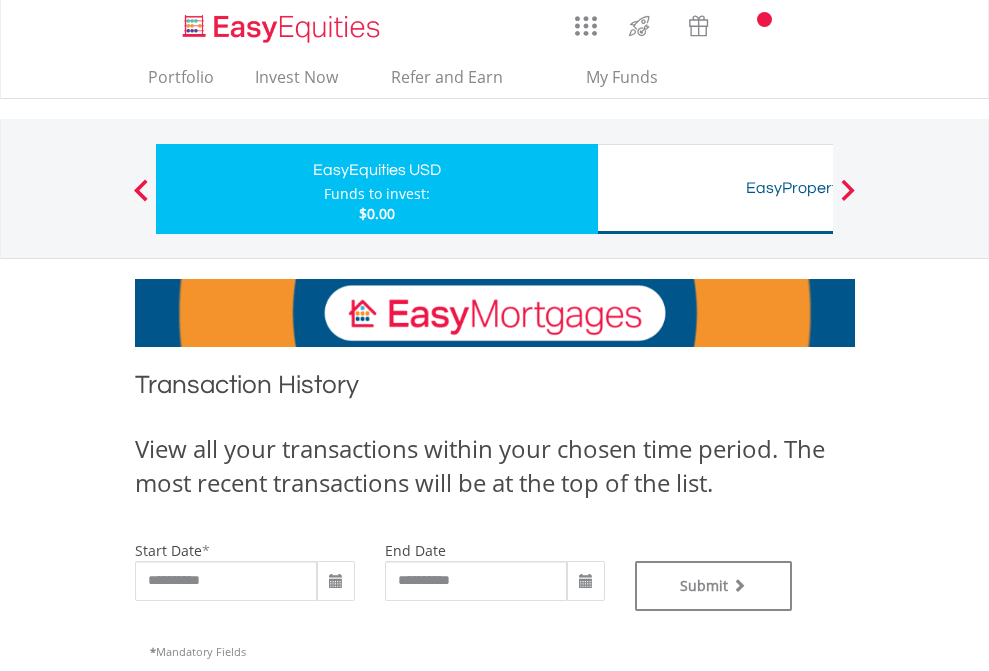 scroll, scrollTop: 0, scrollLeft: 0, axis: both 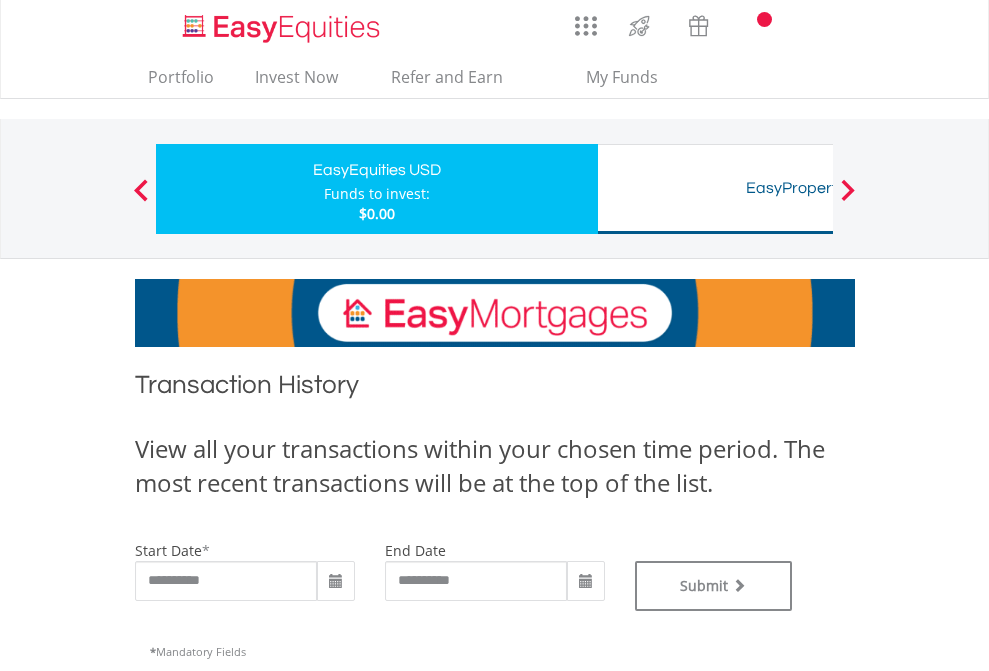 type on "**********" 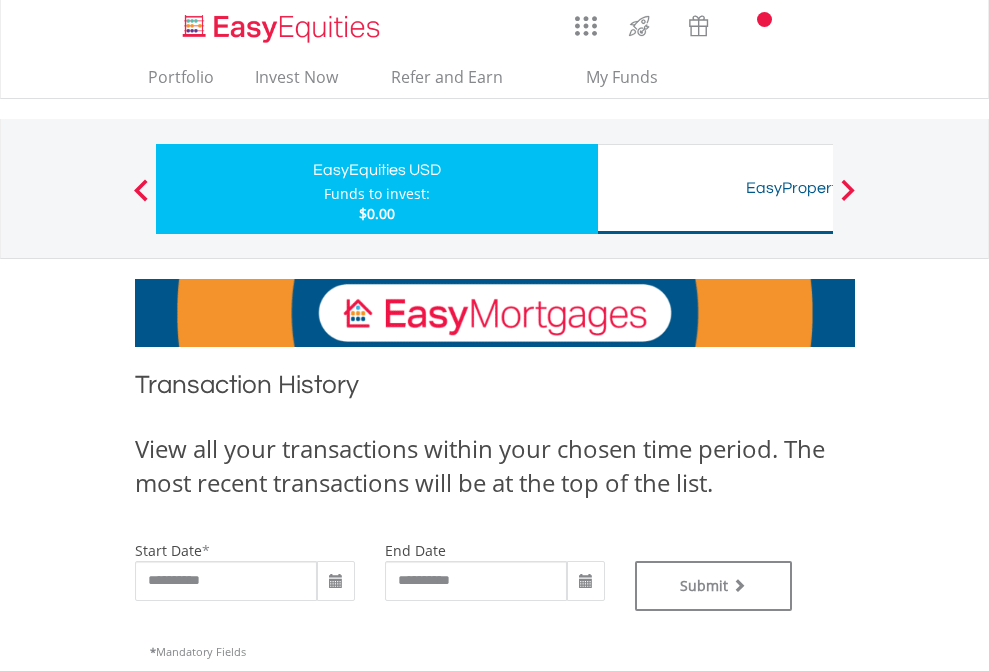 type on "**********" 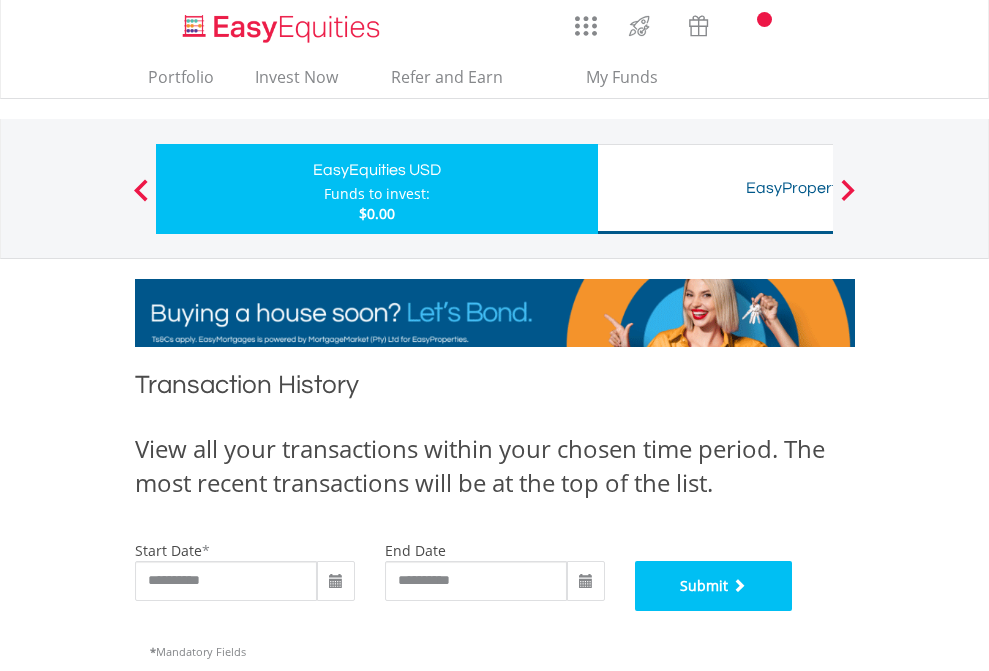 click on "Submit" at bounding box center (714, 586) 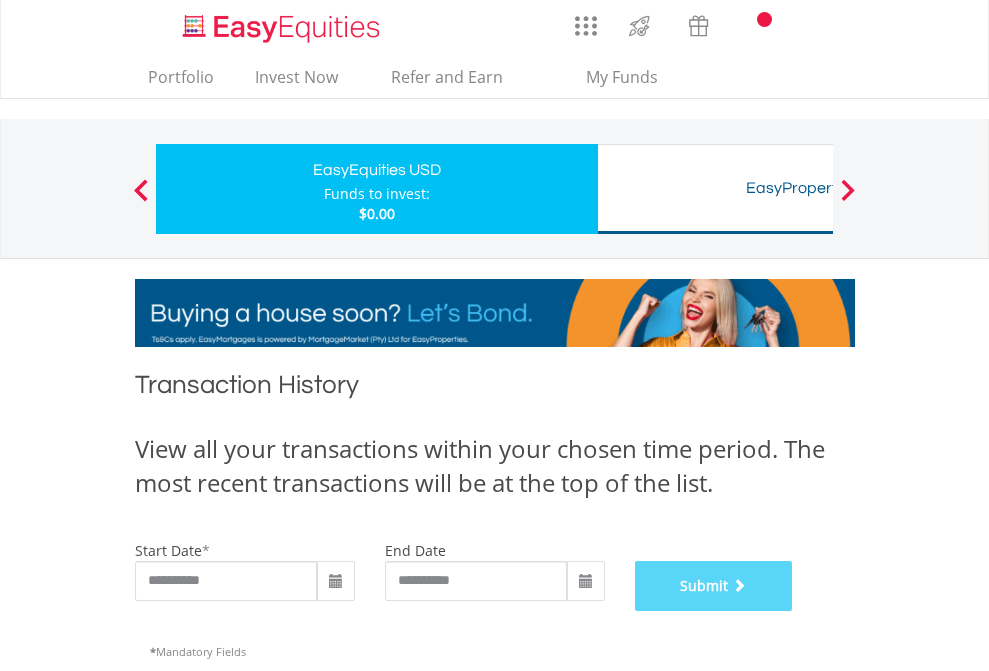 scroll, scrollTop: 811, scrollLeft: 0, axis: vertical 